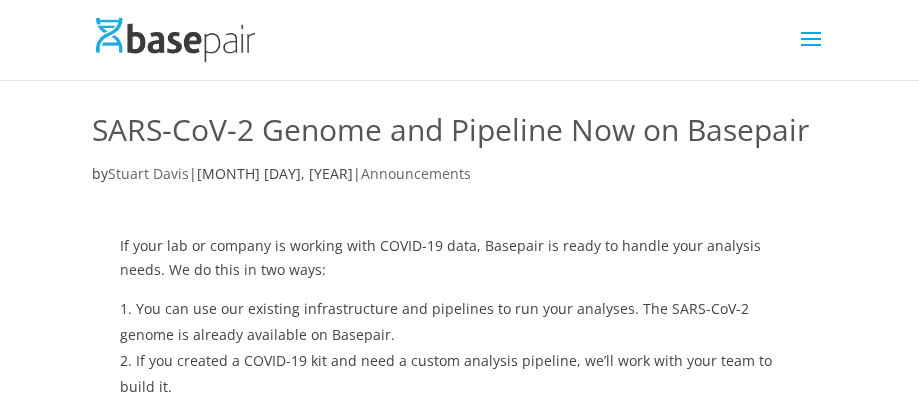 scroll, scrollTop: 1497, scrollLeft: 0, axis: vertical 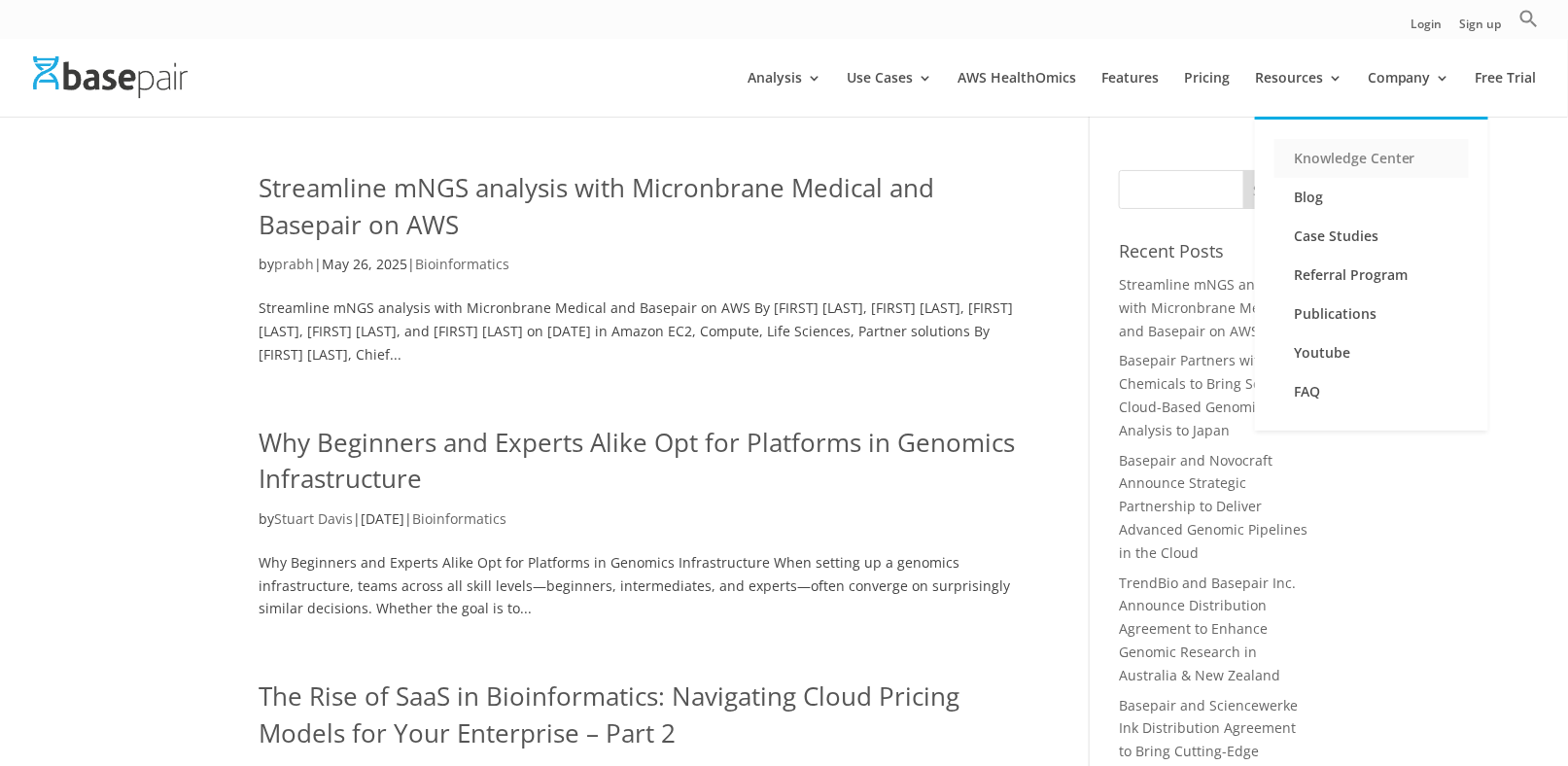 click on "Knowledge Center" at bounding box center (1372, 158) 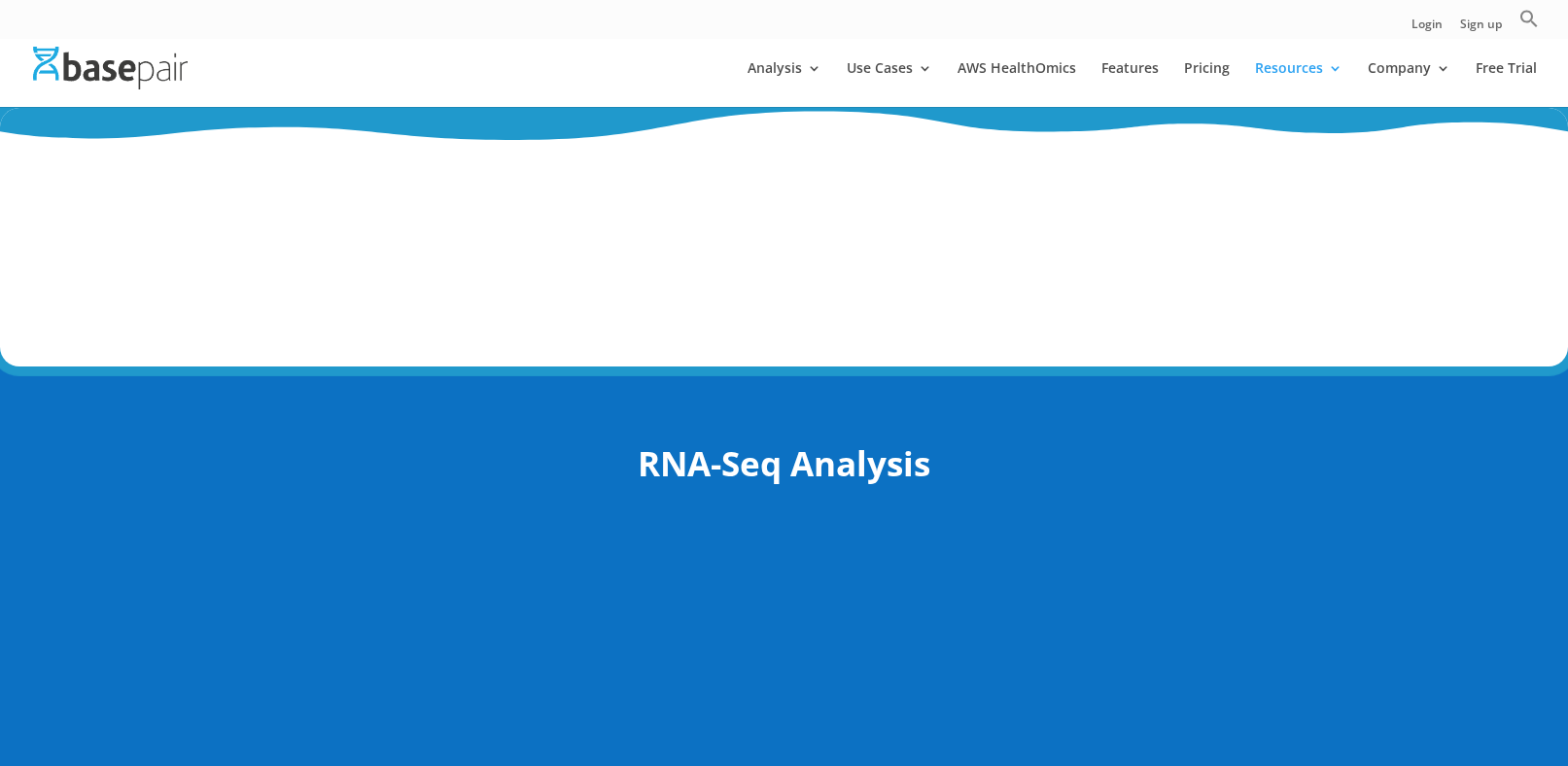 scroll, scrollTop: 0, scrollLeft: 0, axis: both 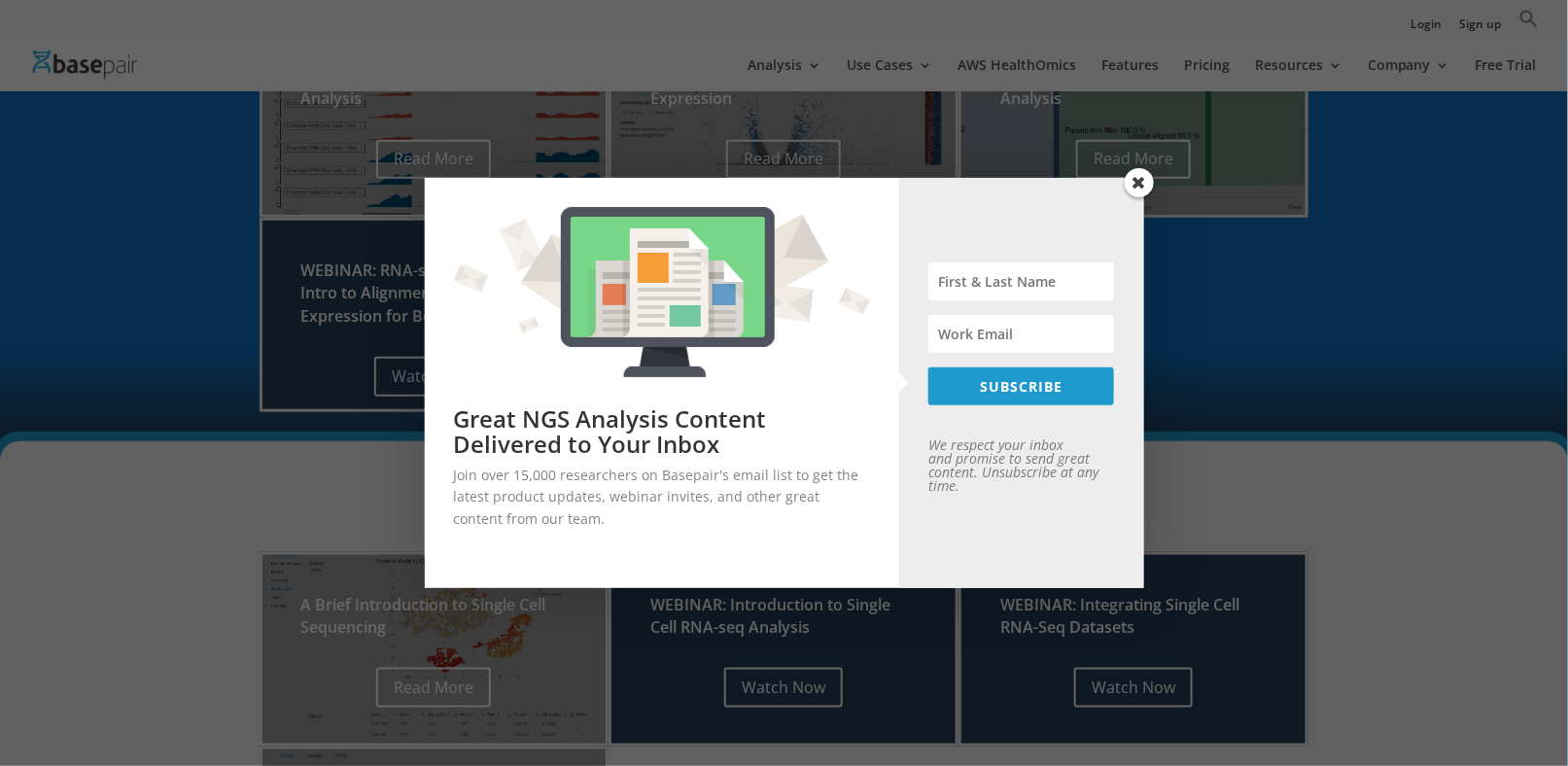 click at bounding box center (1139, 183) 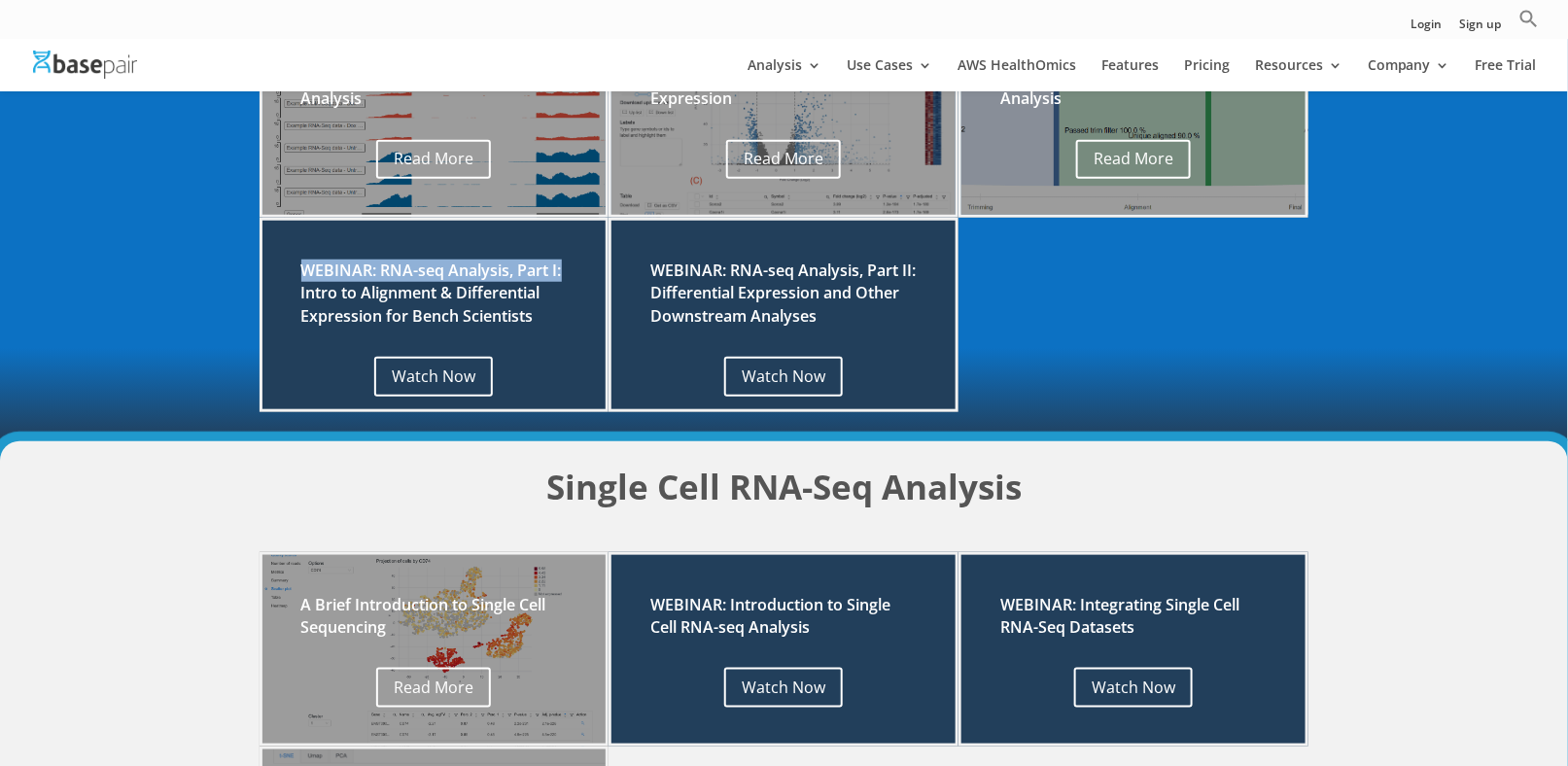 drag, startPoint x: 578, startPoint y: 264, endPoint x: 295, endPoint y: 261, distance: 283.0159 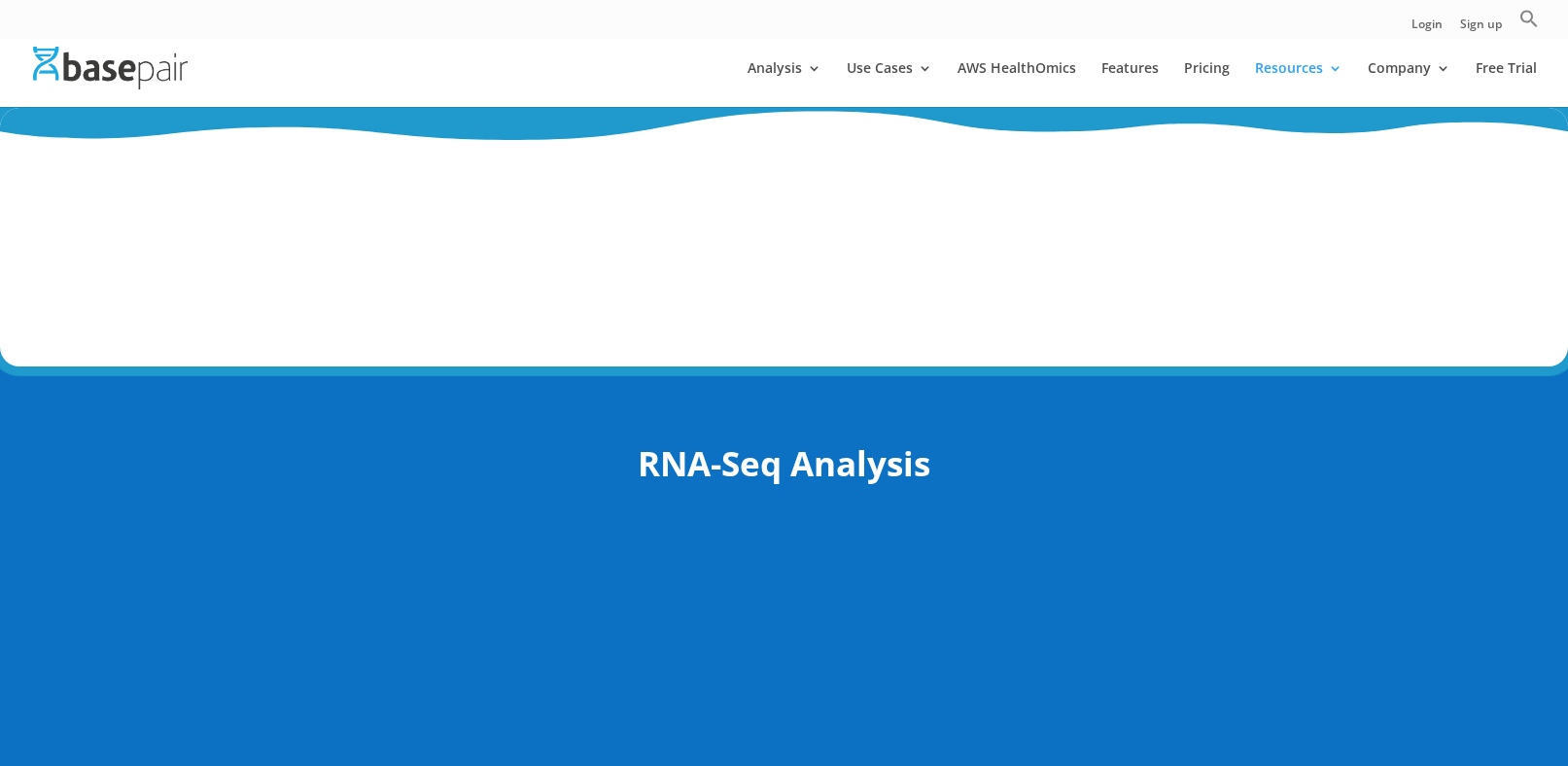 scroll, scrollTop: 471, scrollLeft: 0, axis: vertical 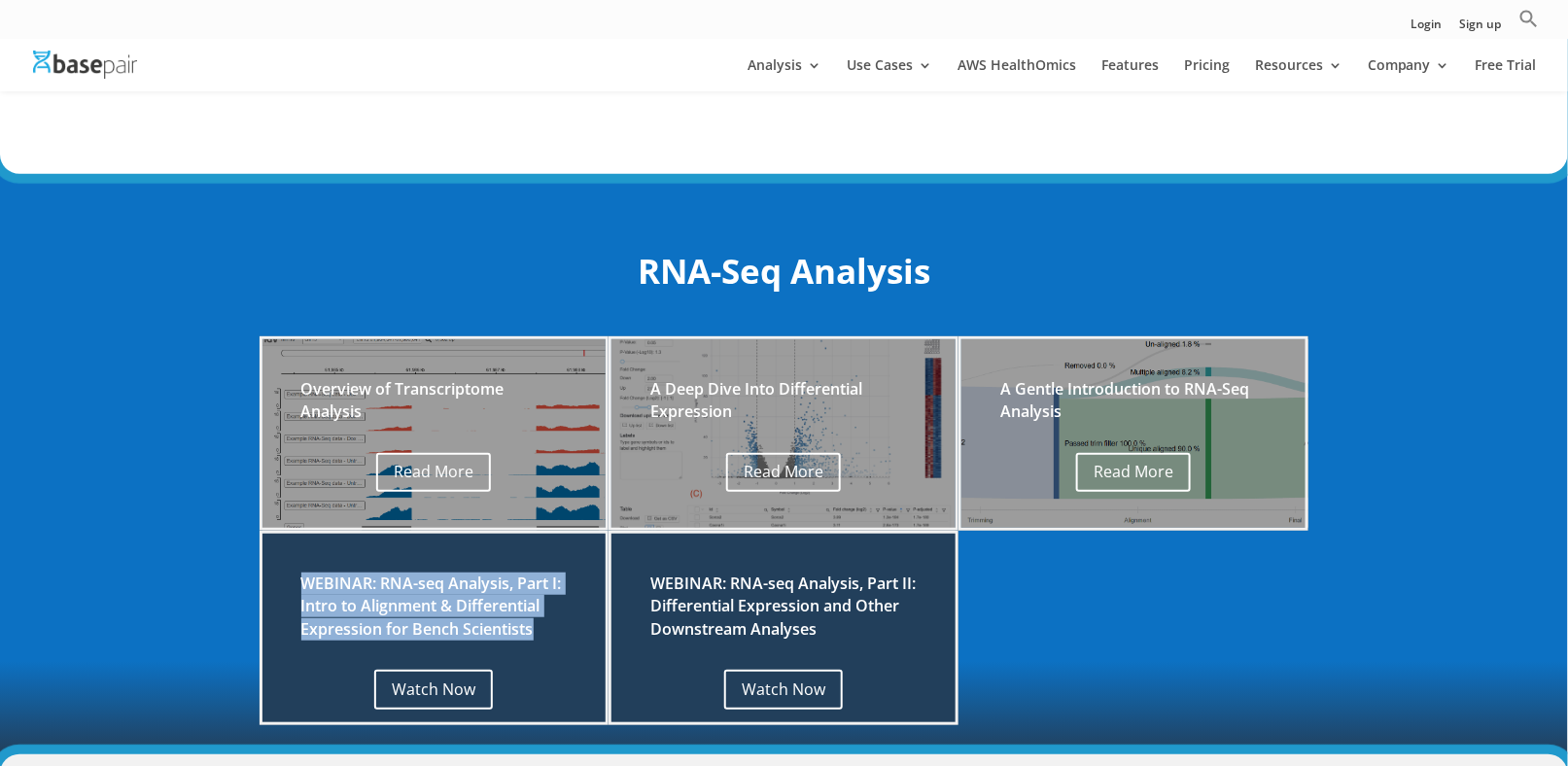 drag, startPoint x: 294, startPoint y: 593, endPoint x: 547, endPoint y: 629, distance: 255.54843 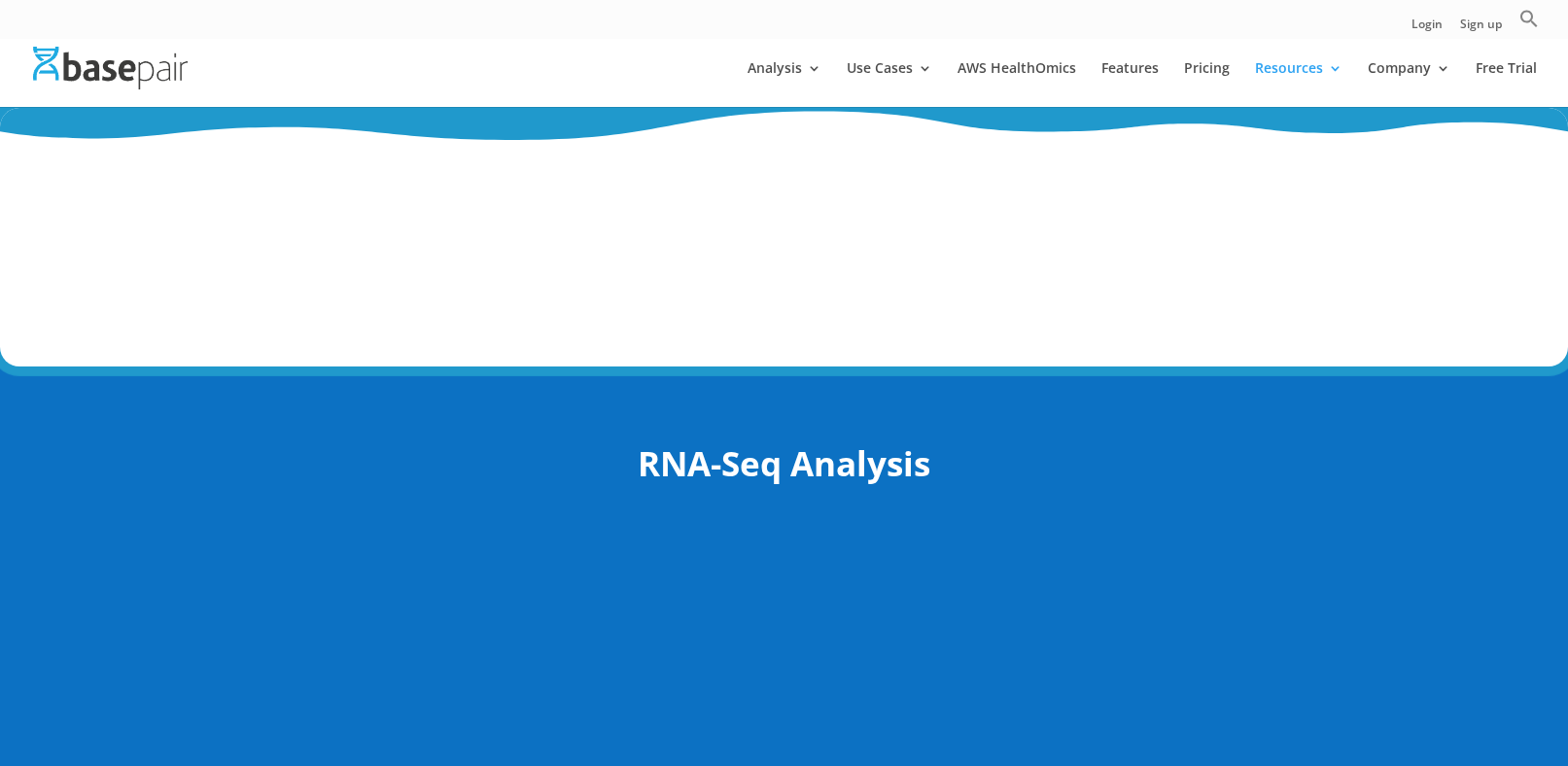 scroll, scrollTop: 195, scrollLeft: 0, axis: vertical 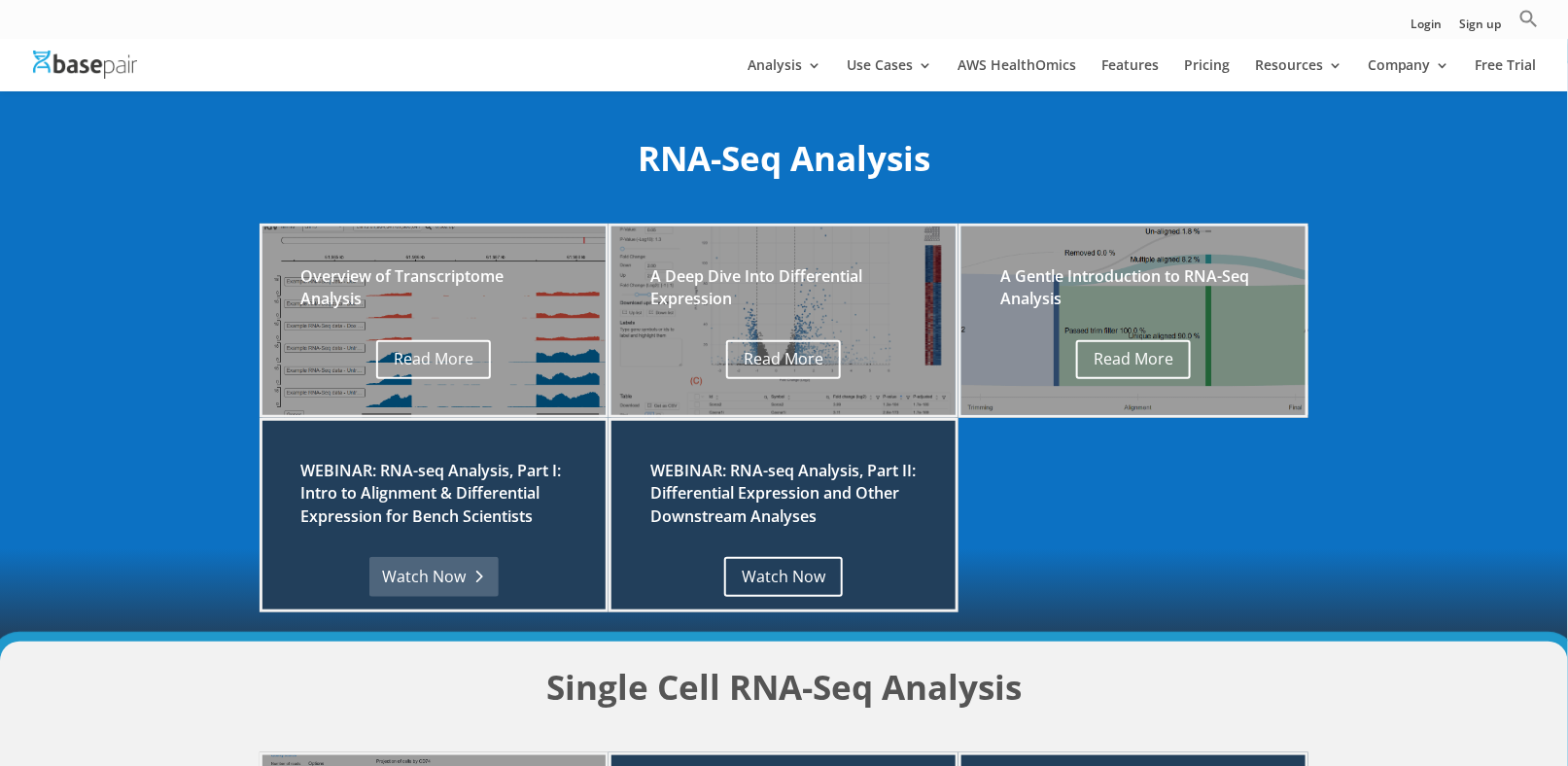 click on "Watch Now" at bounding box center [434, 576] 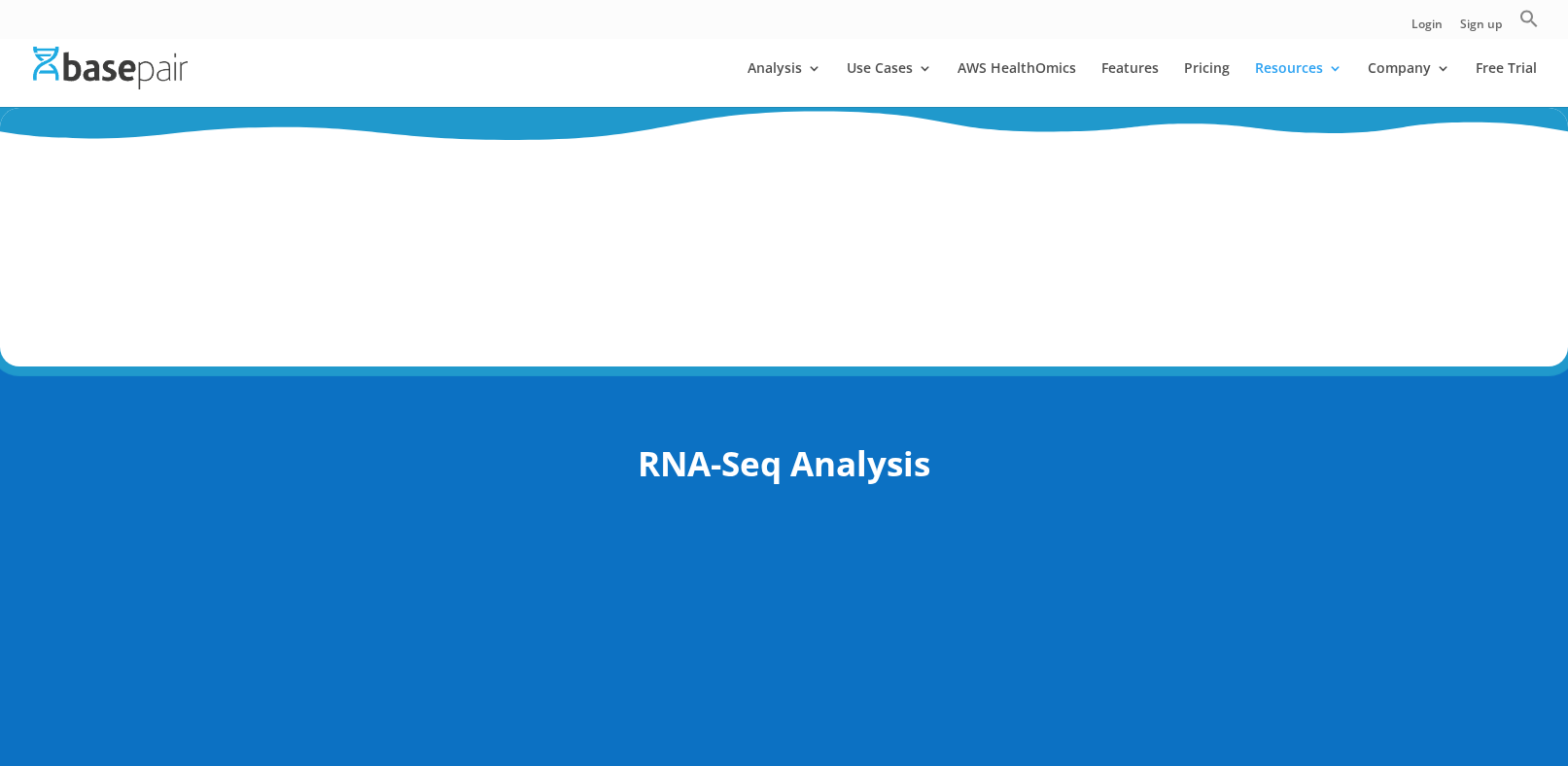 scroll, scrollTop: 306, scrollLeft: 0, axis: vertical 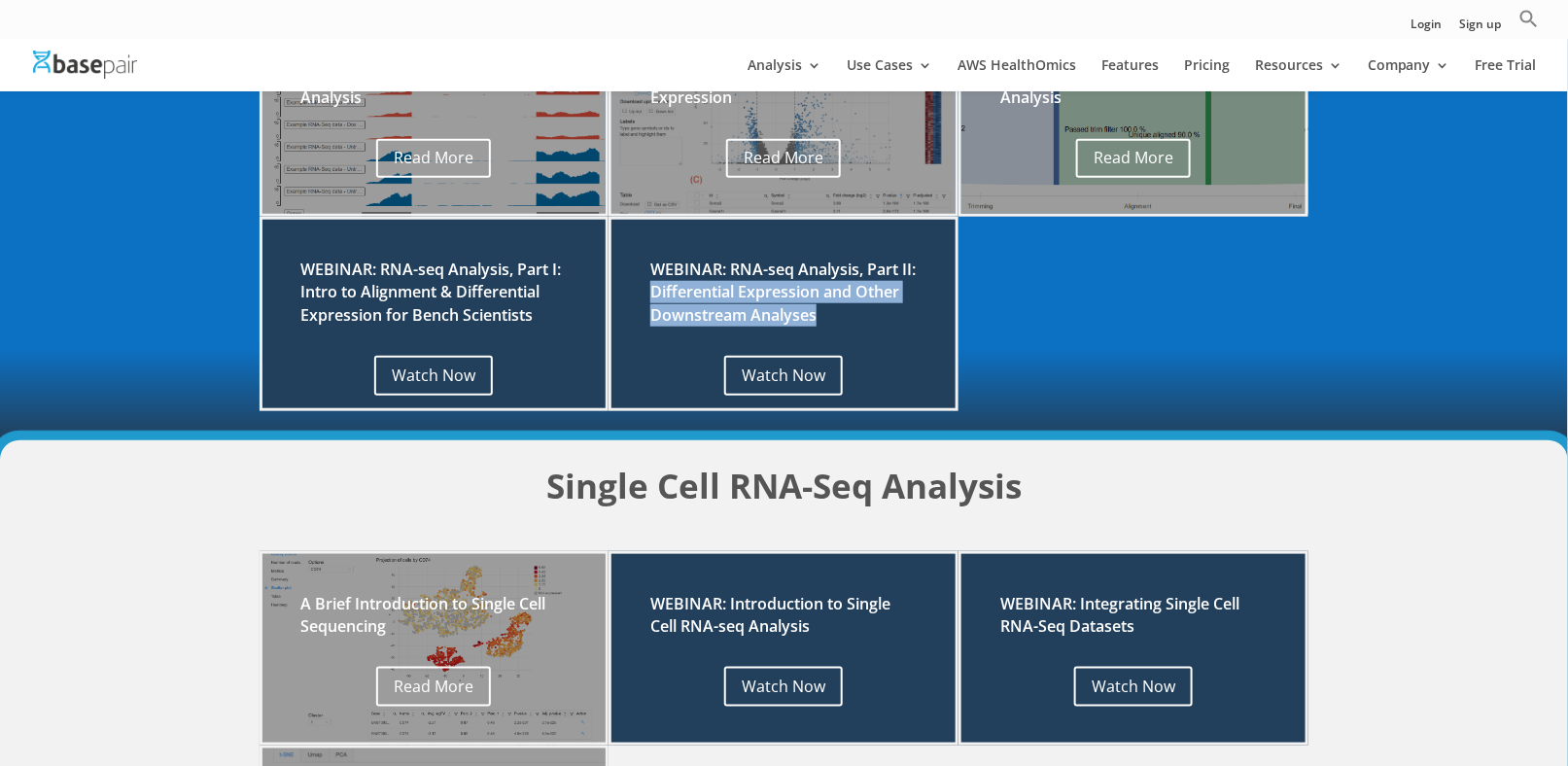 drag, startPoint x: 648, startPoint y: 290, endPoint x: 834, endPoint y: 308, distance: 186.8689 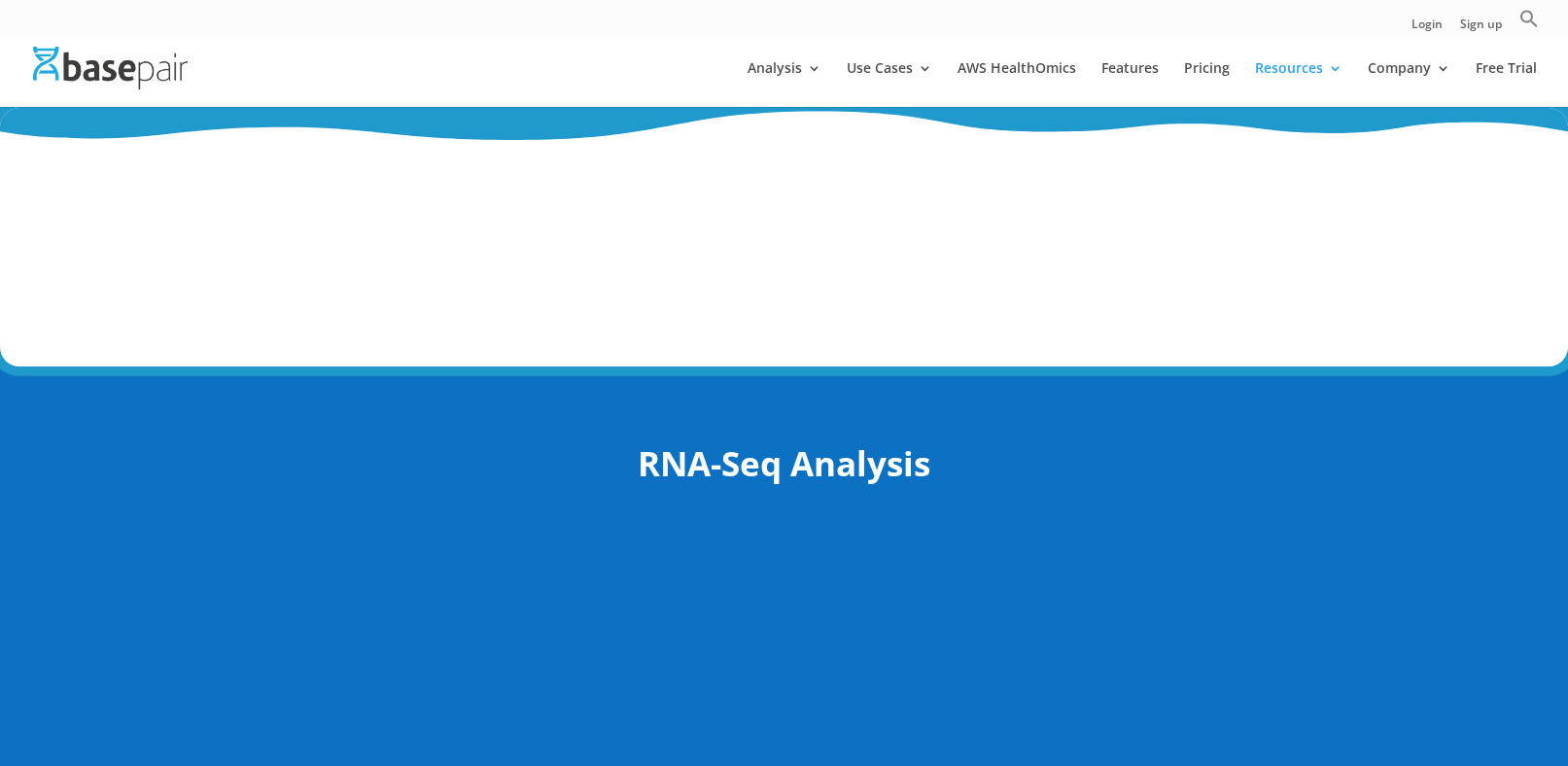 scroll, scrollTop: 473, scrollLeft: 0, axis: vertical 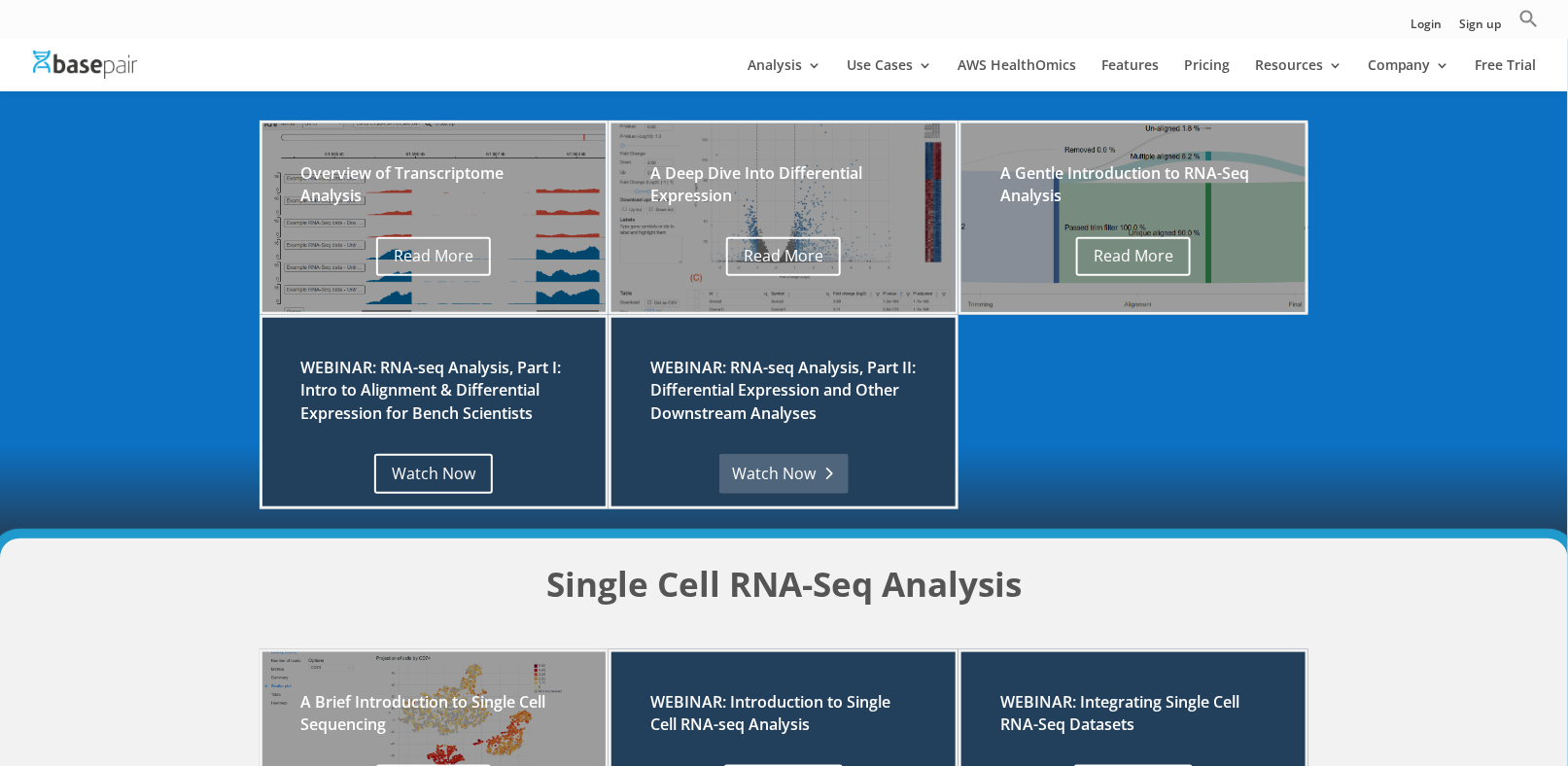 click on "Watch Now" at bounding box center (784, 473) 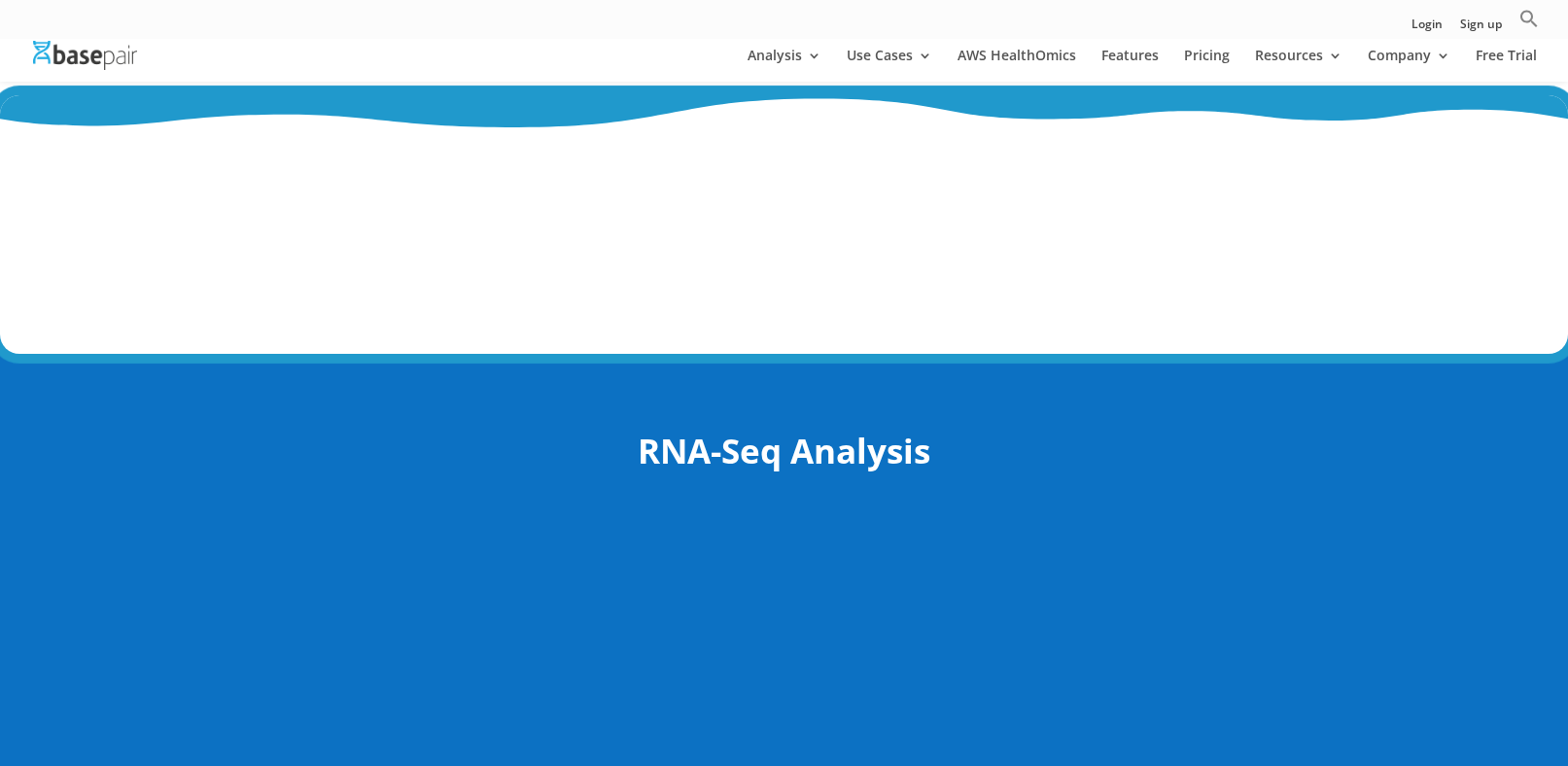 scroll, scrollTop: 845, scrollLeft: 0, axis: vertical 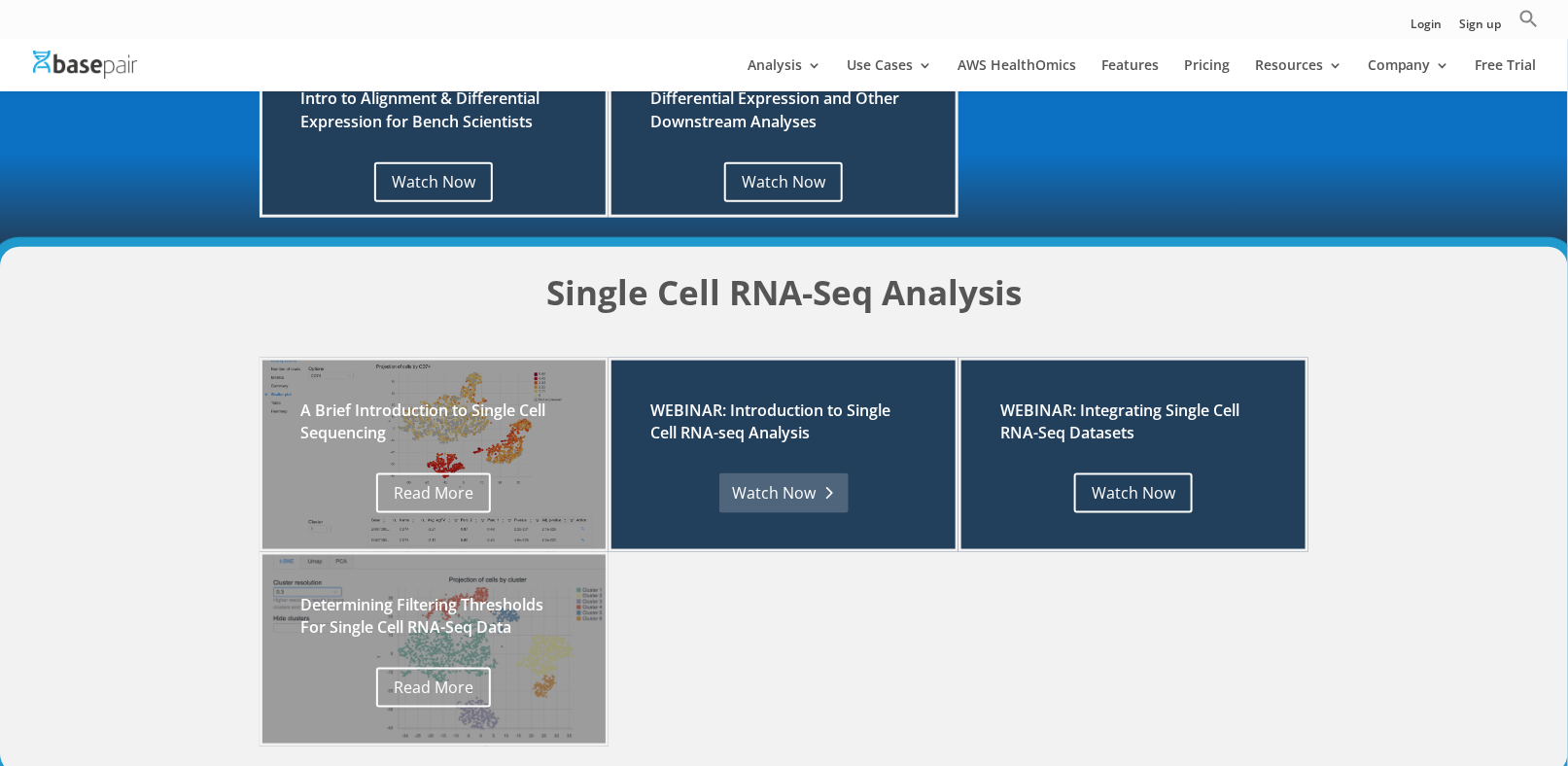 click on "Watch Now" at bounding box center [784, 493] 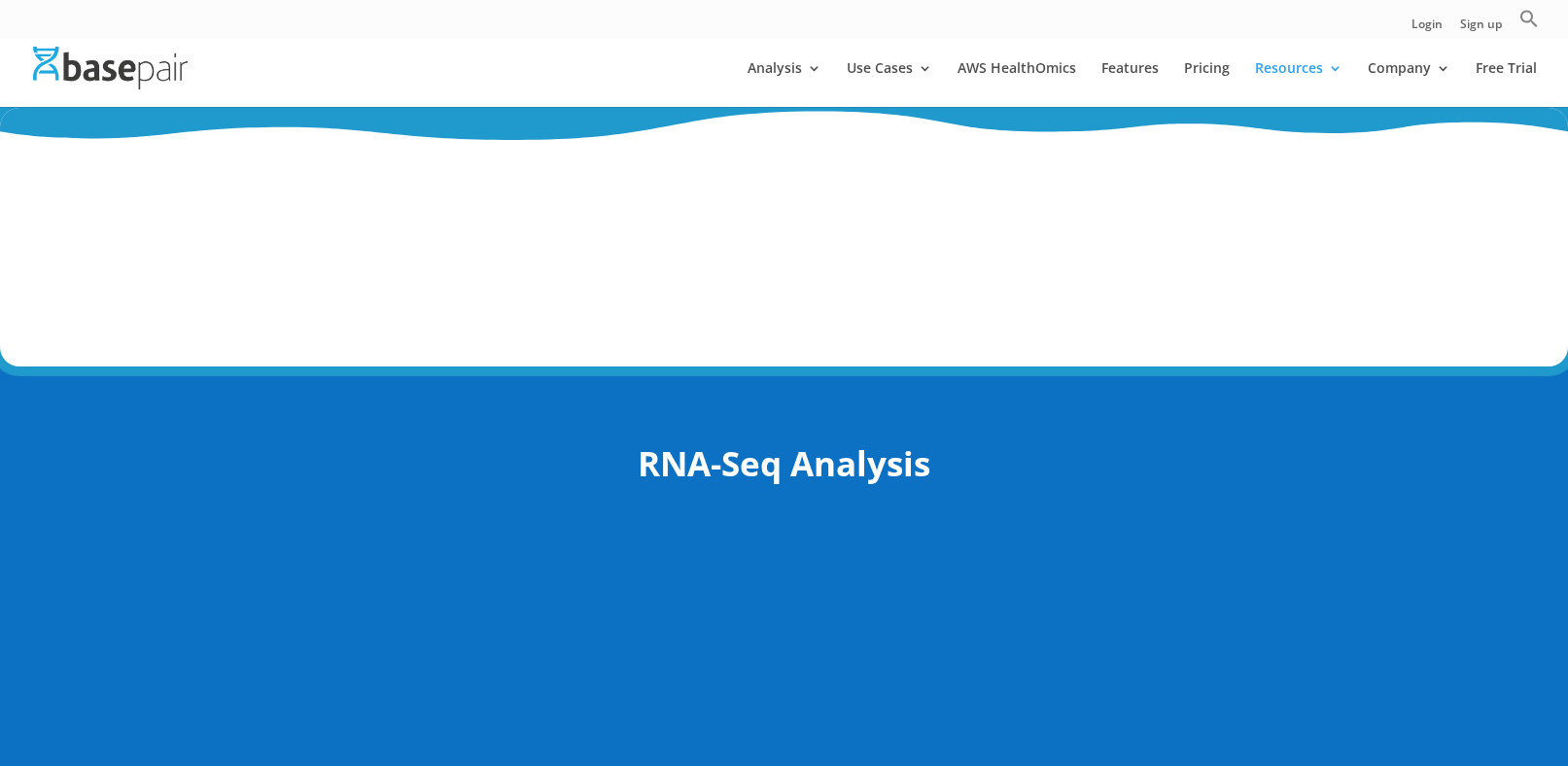 scroll, scrollTop: 666, scrollLeft: 0, axis: vertical 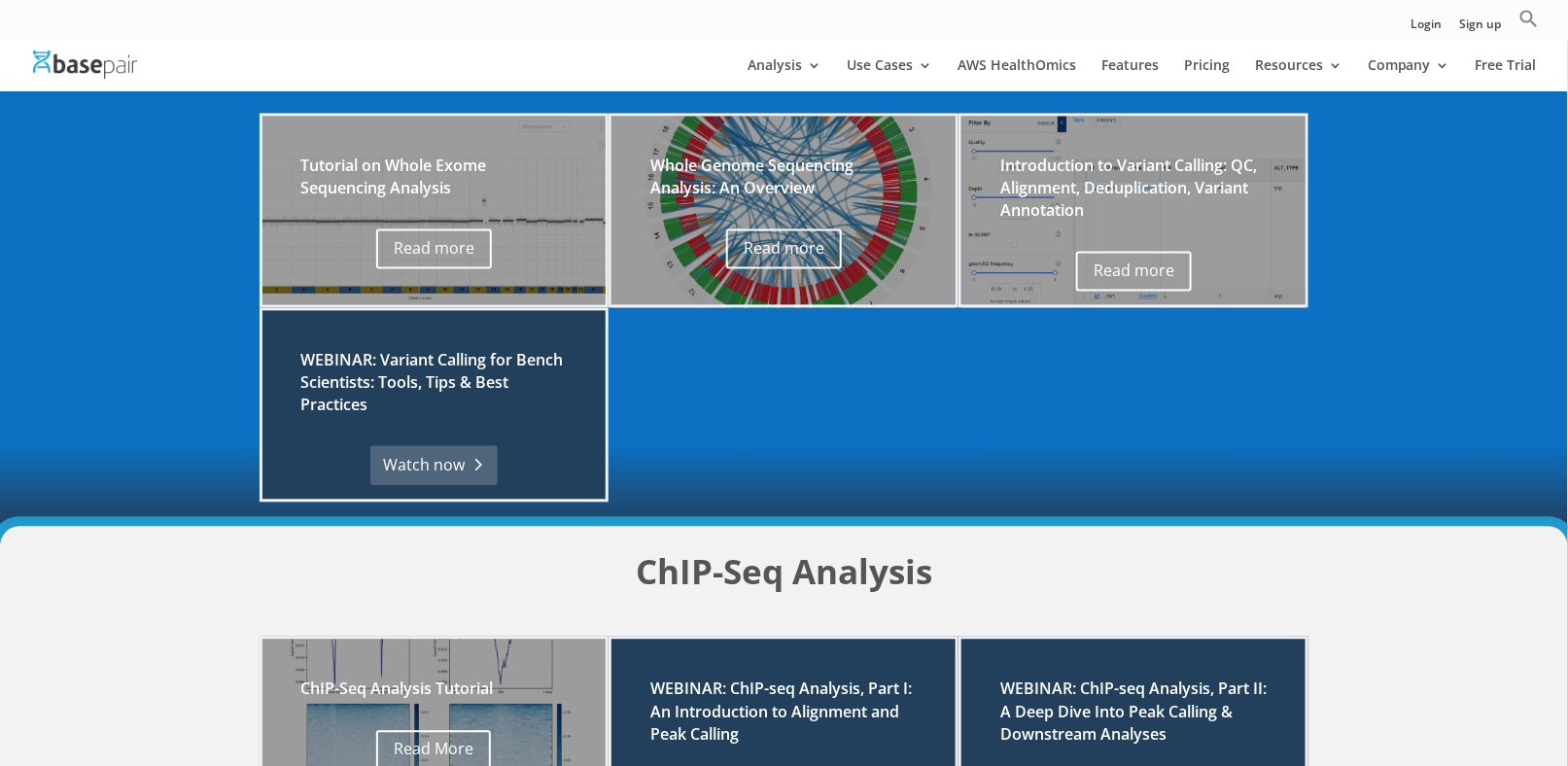 click on "Watch now" at bounding box center (434, 465) 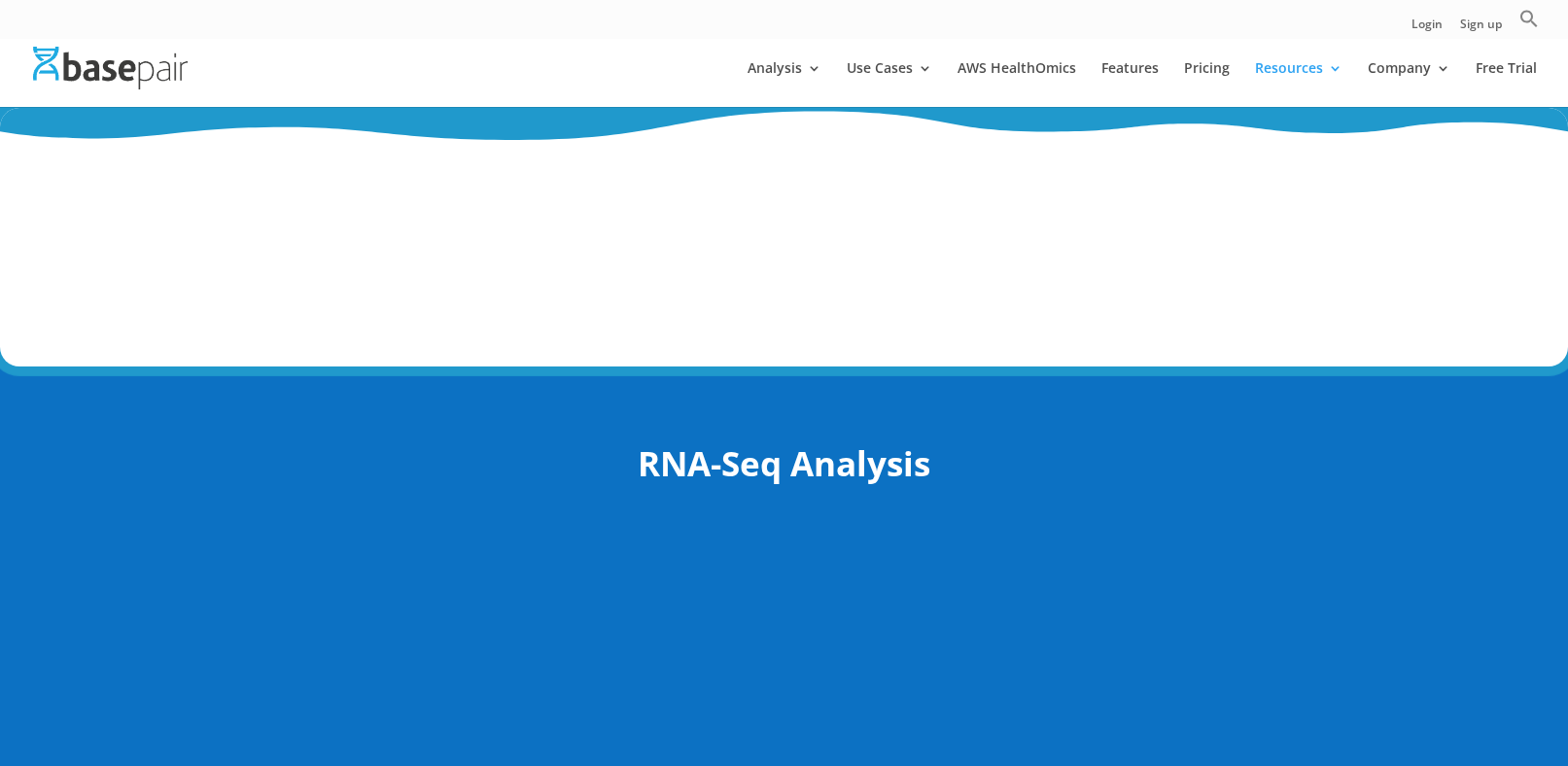 scroll, scrollTop: 1894, scrollLeft: 0, axis: vertical 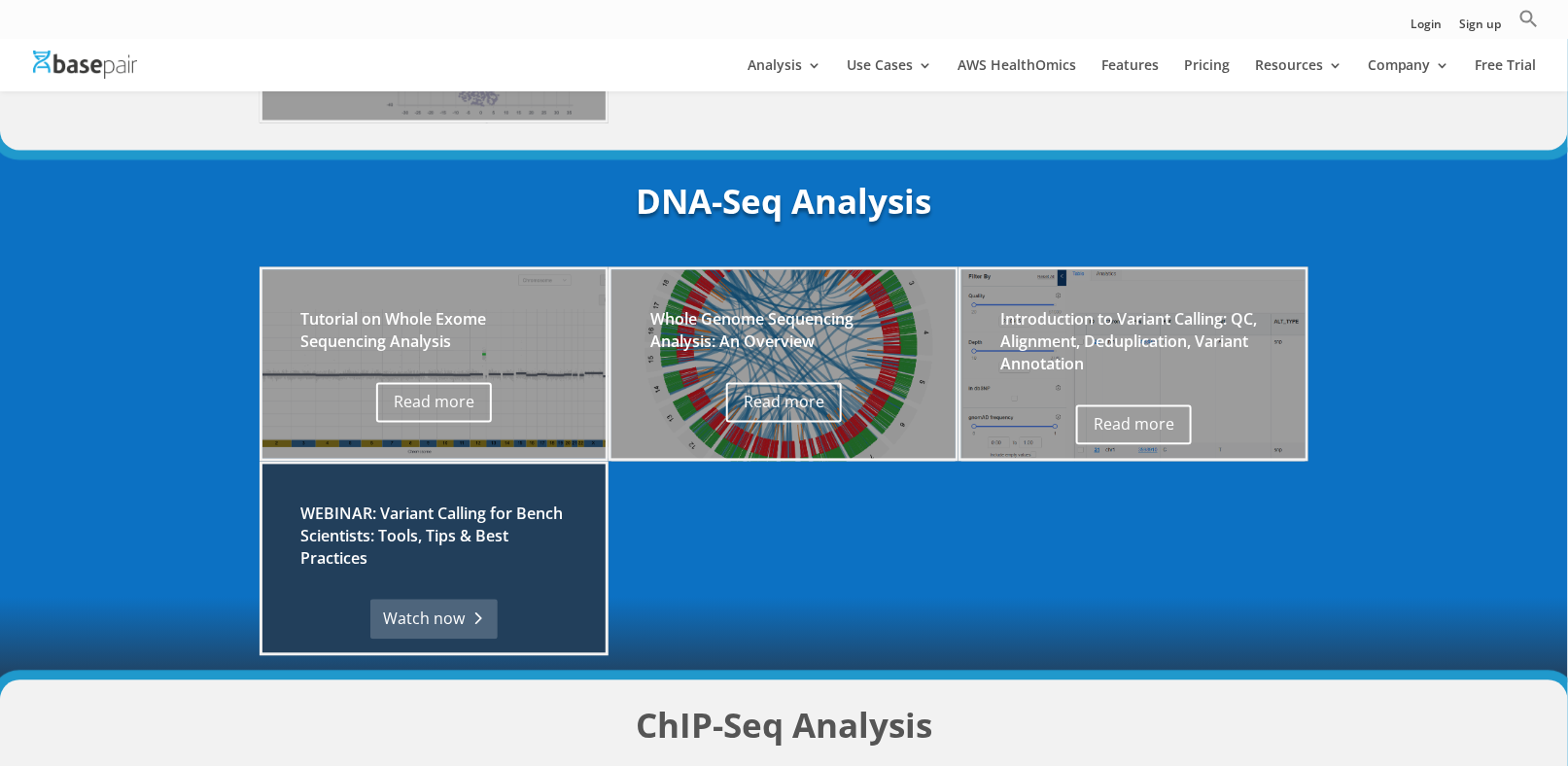 click on "Watch now" at bounding box center (434, 619) 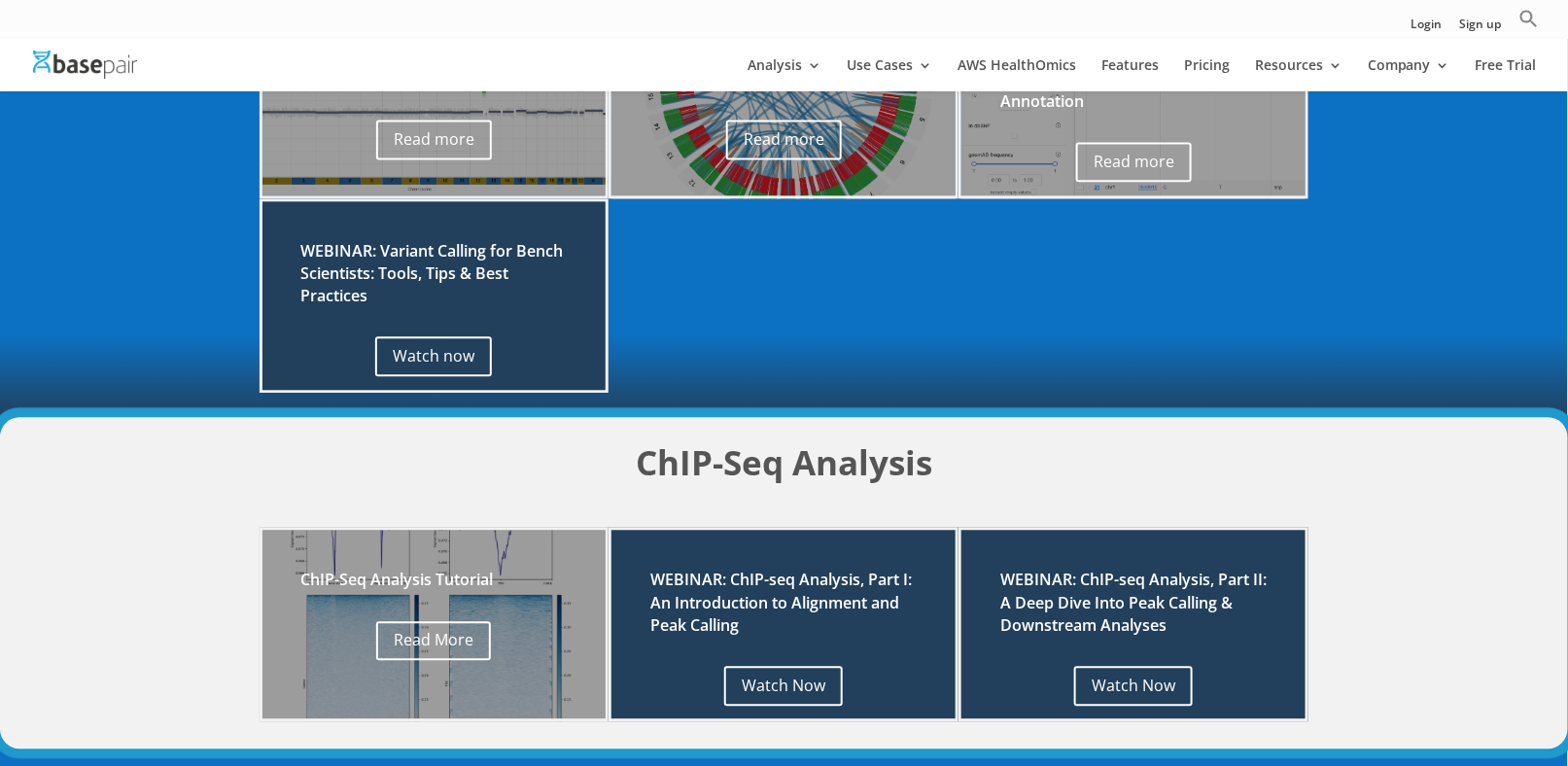 scroll, scrollTop: 0, scrollLeft: 0, axis: both 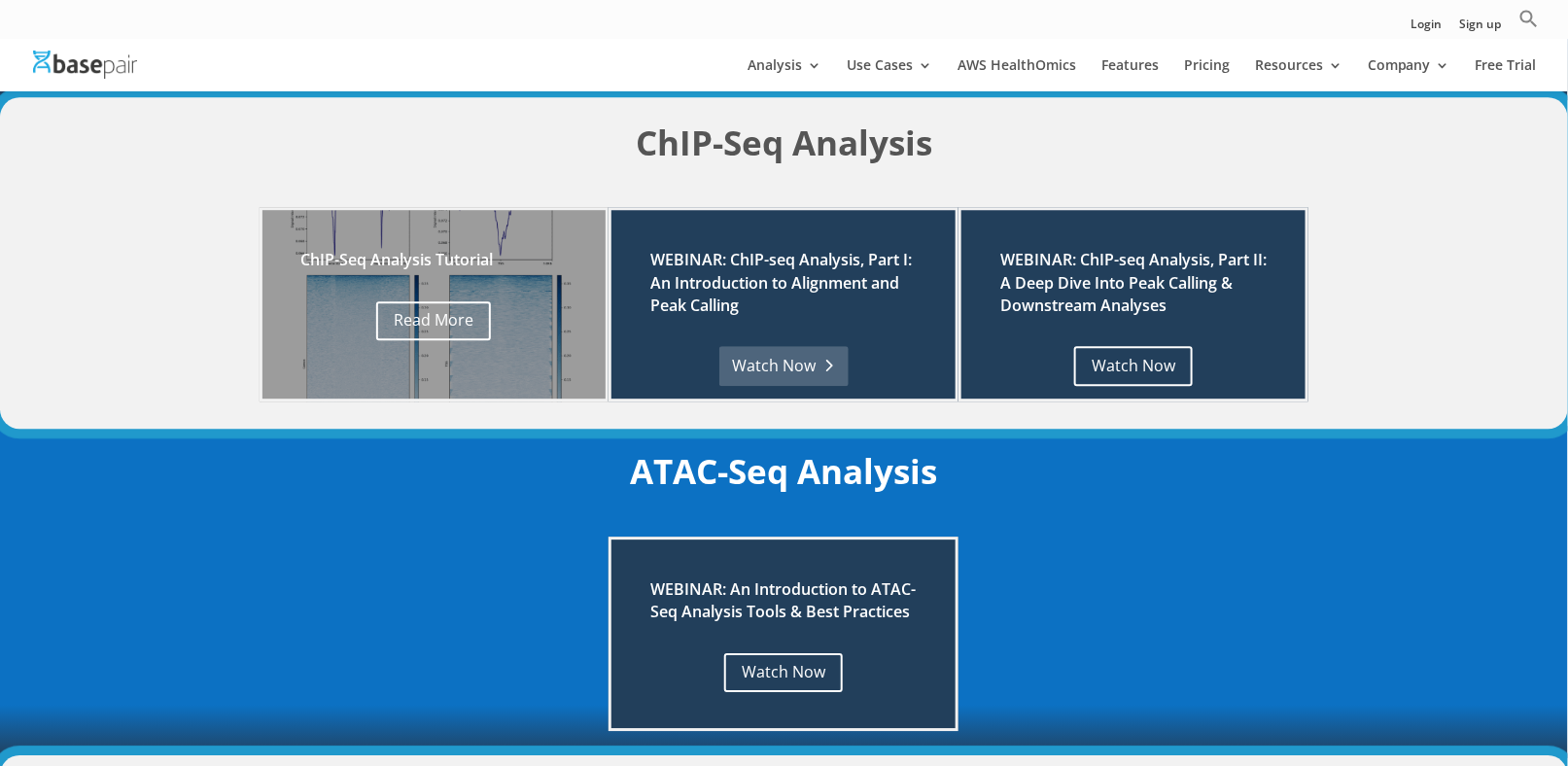 click on "Watch Now" at bounding box center [784, 366] 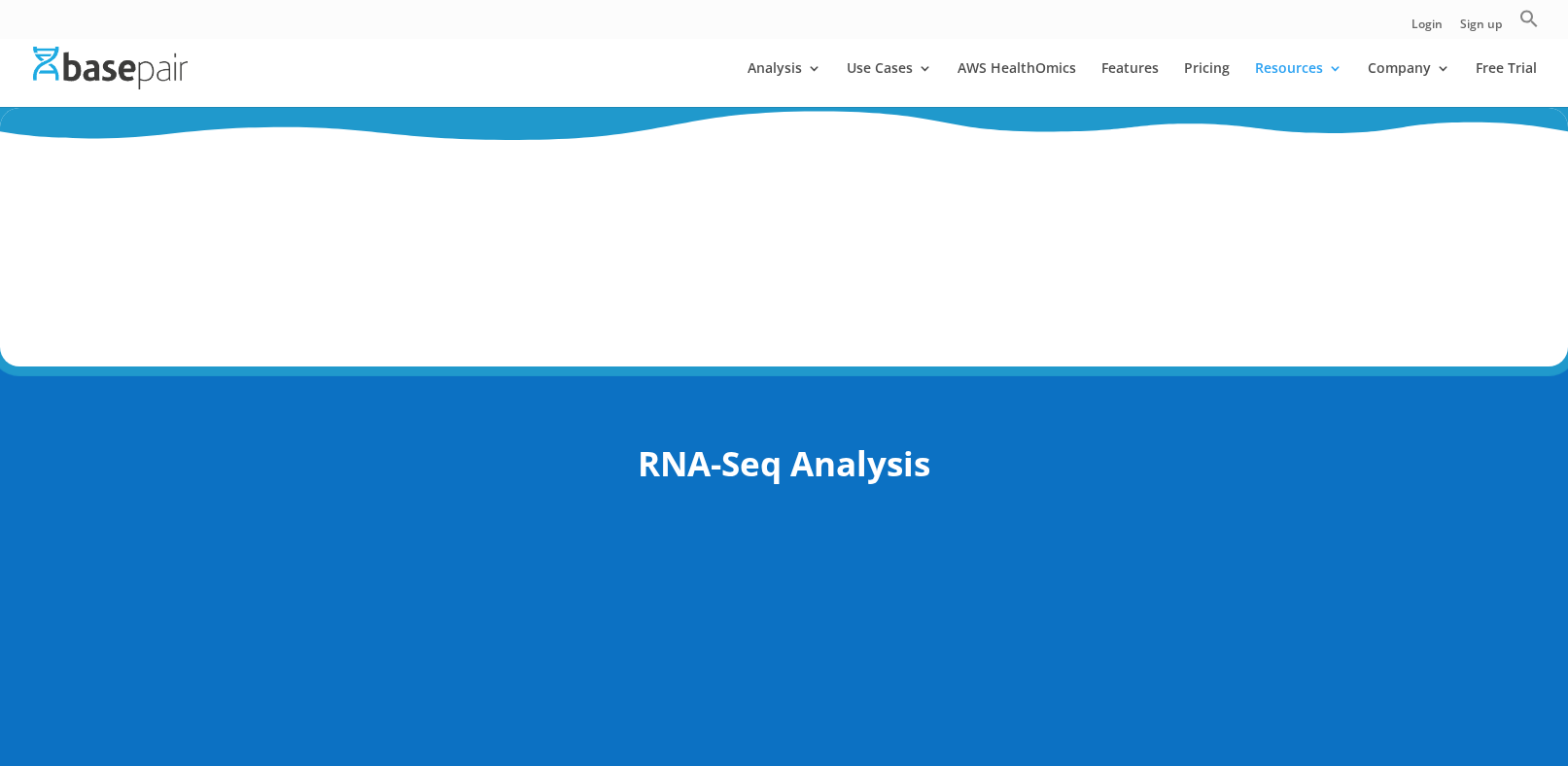 scroll, scrollTop: 2547, scrollLeft: 0, axis: vertical 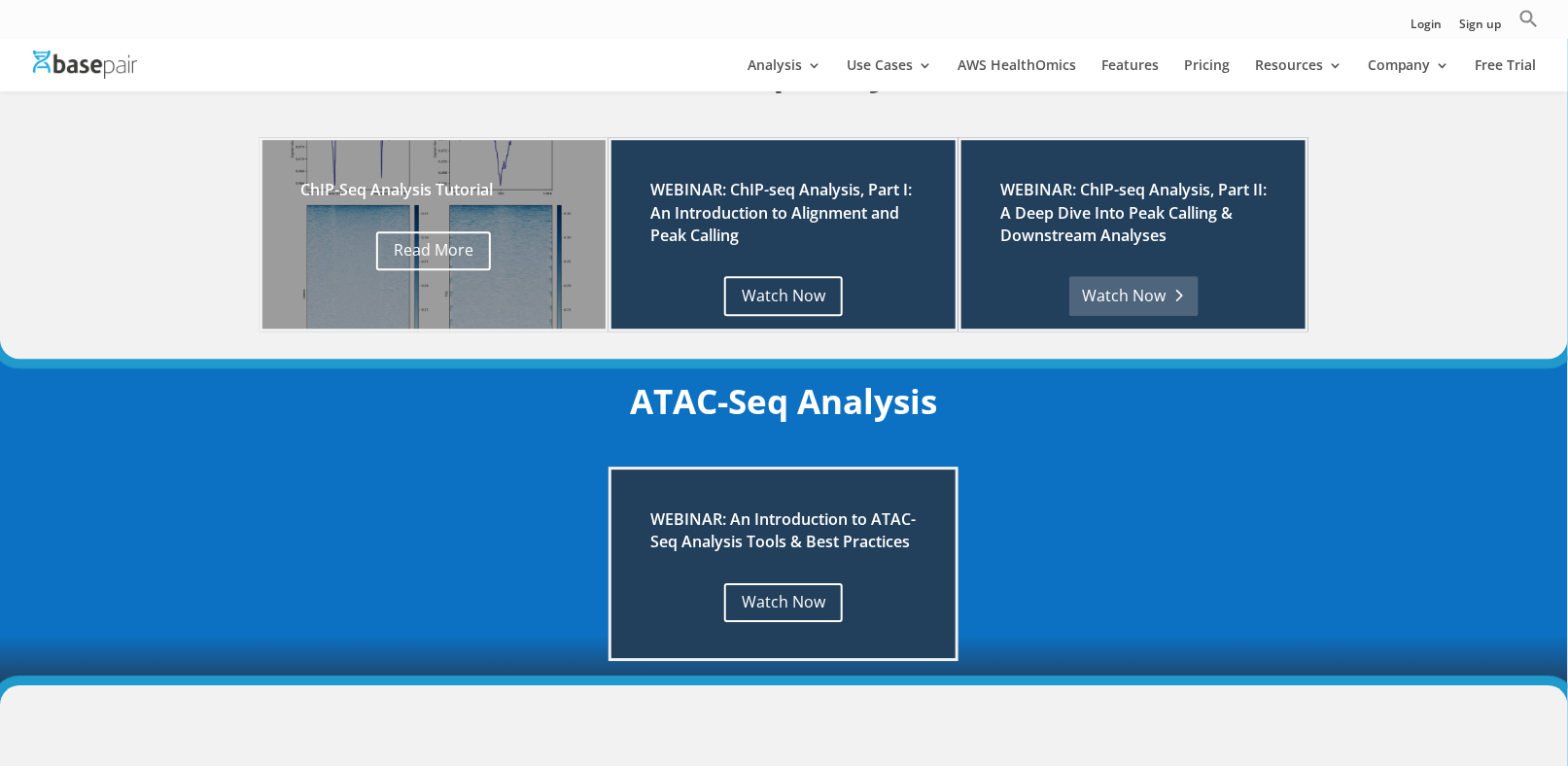 click on "Watch Now" at bounding box center (1133, 296) 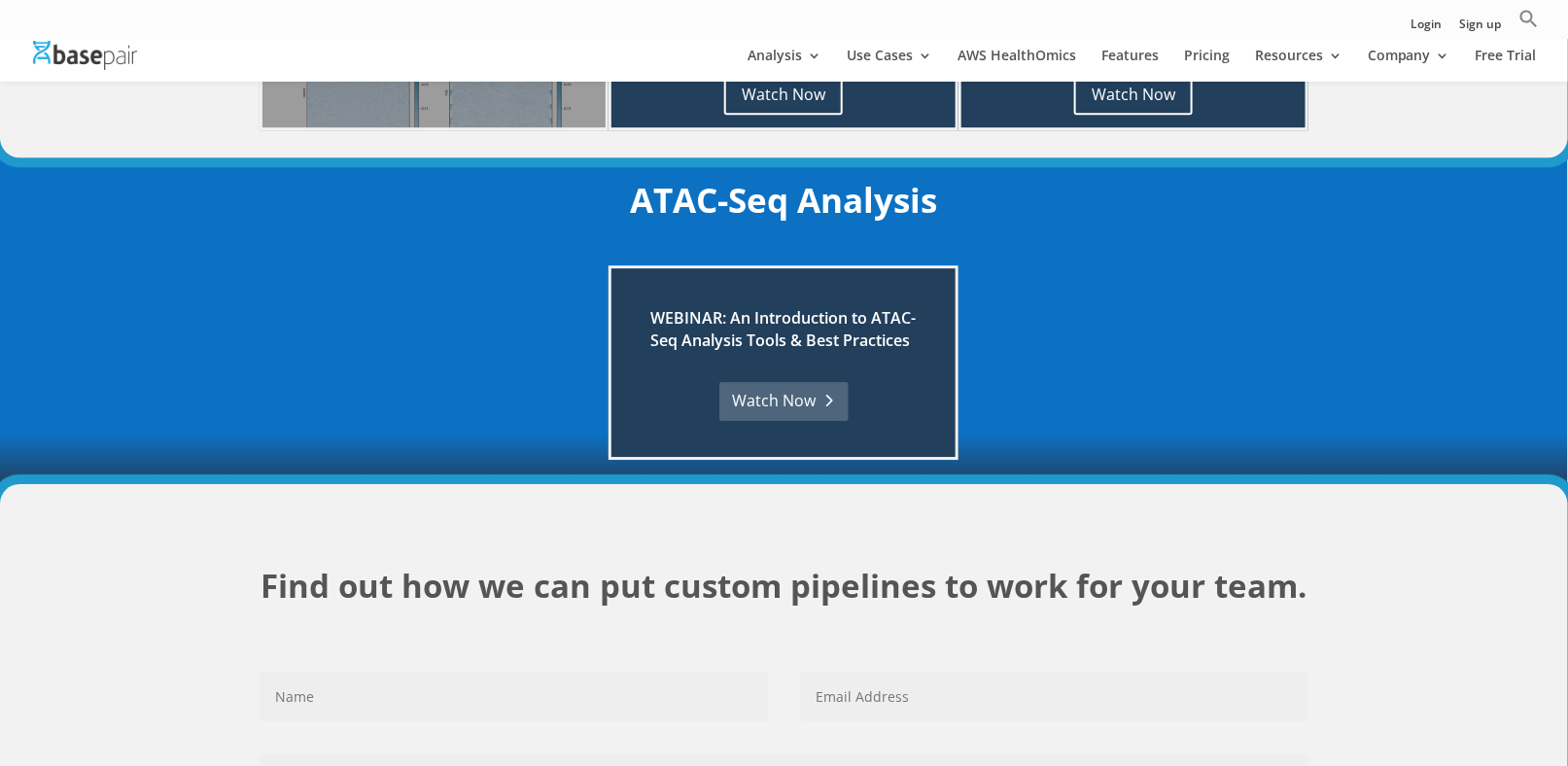 scroll, scrollTop: 2165, scrollLeft: 0, axis: vertical 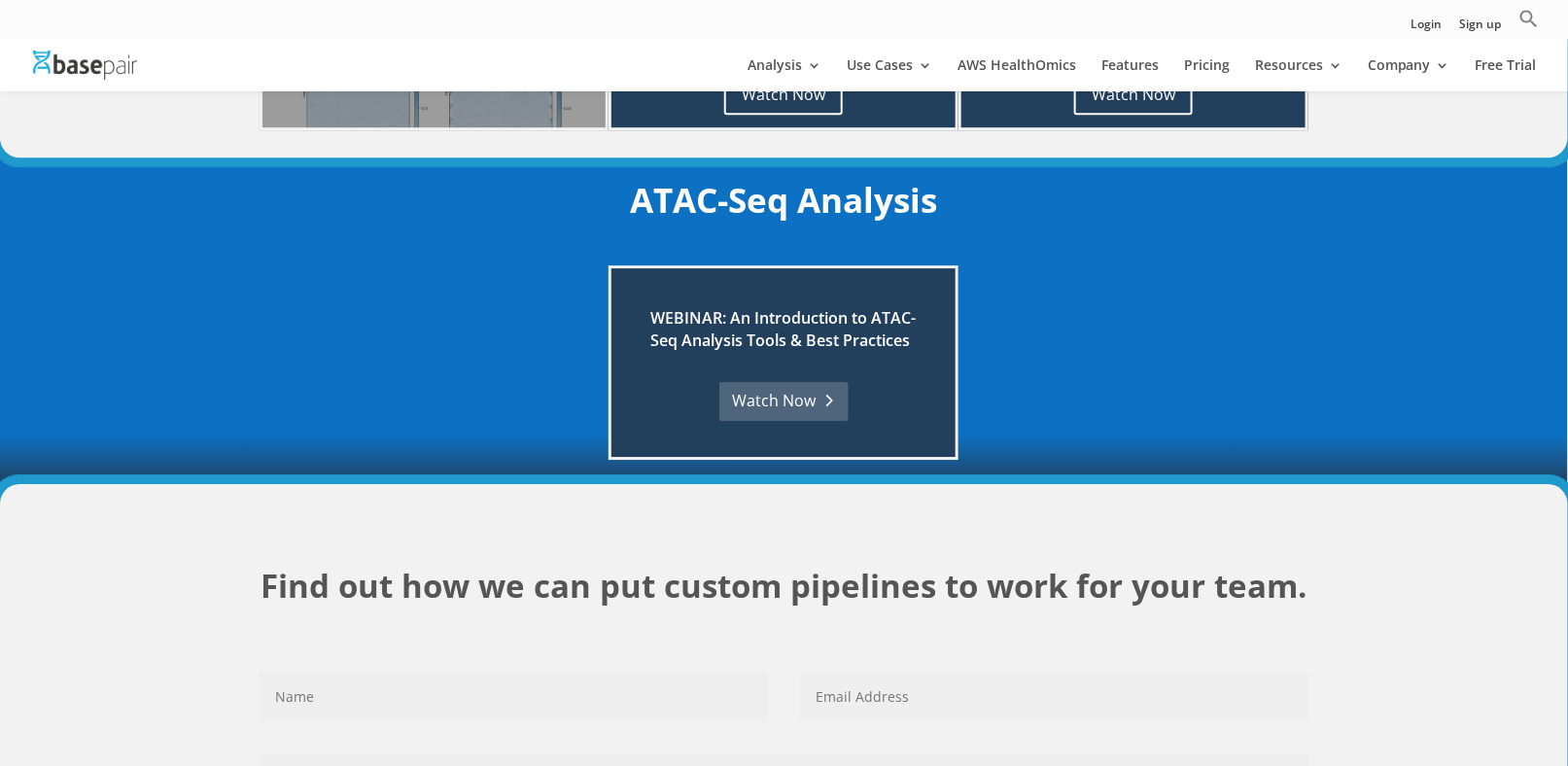 click on "Watch Now" at bounding box center [784, 401] 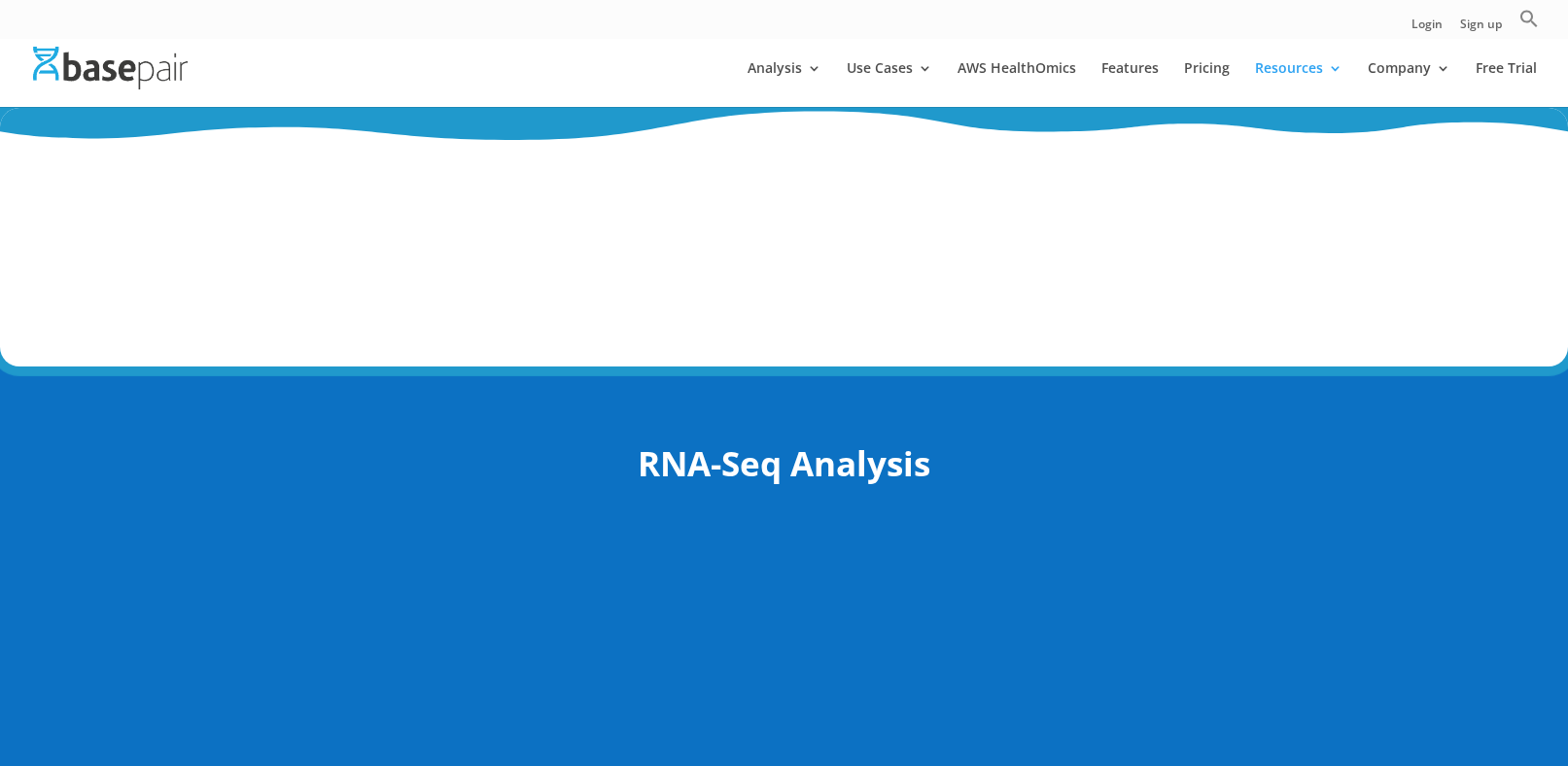 scroll, scrollTop: 2835, scrollLeft: 0, axis: vertical 